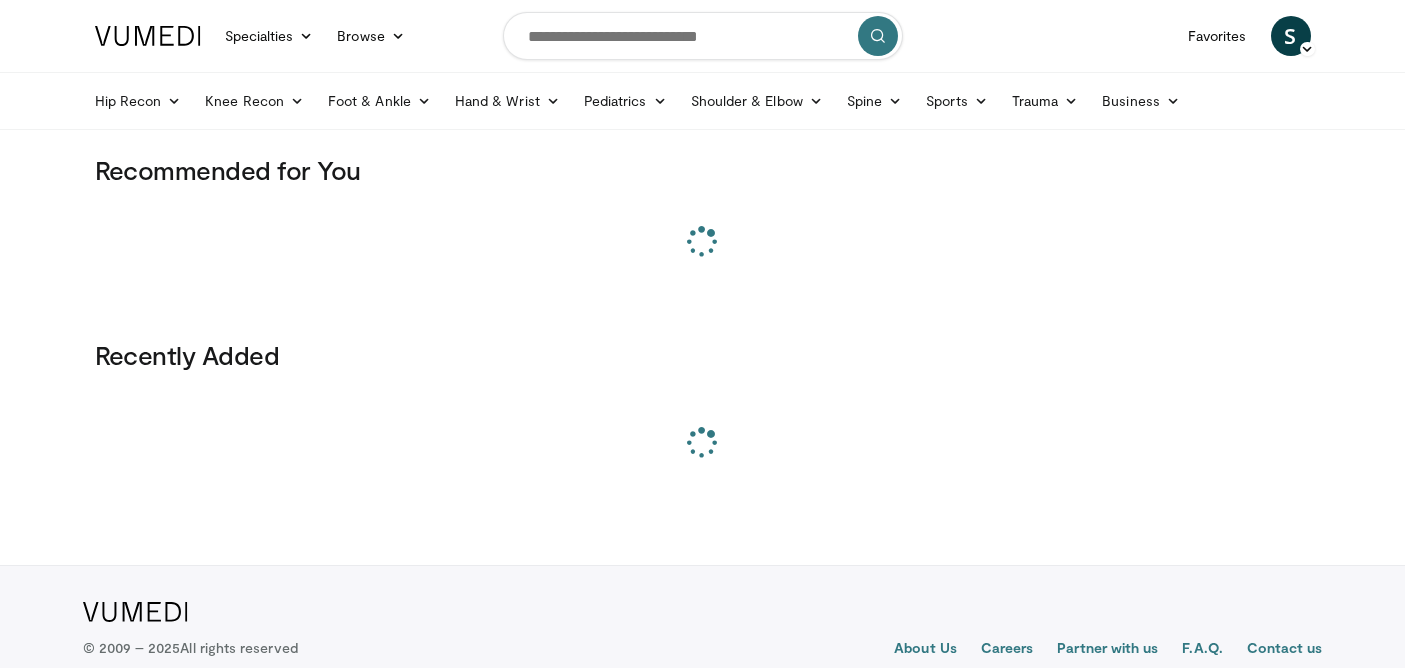 scroll, scrollTop: 0, scrollLeft: 0, axis: both 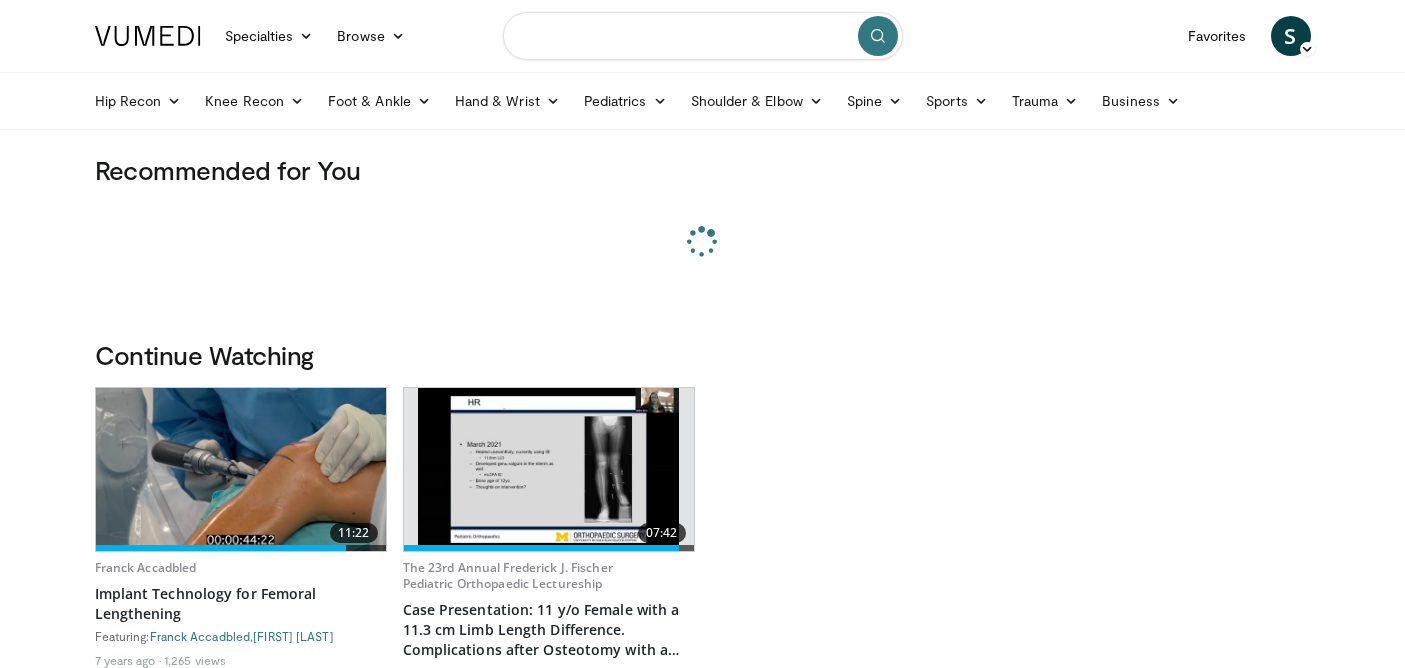 click at bounding box center (703, 36) 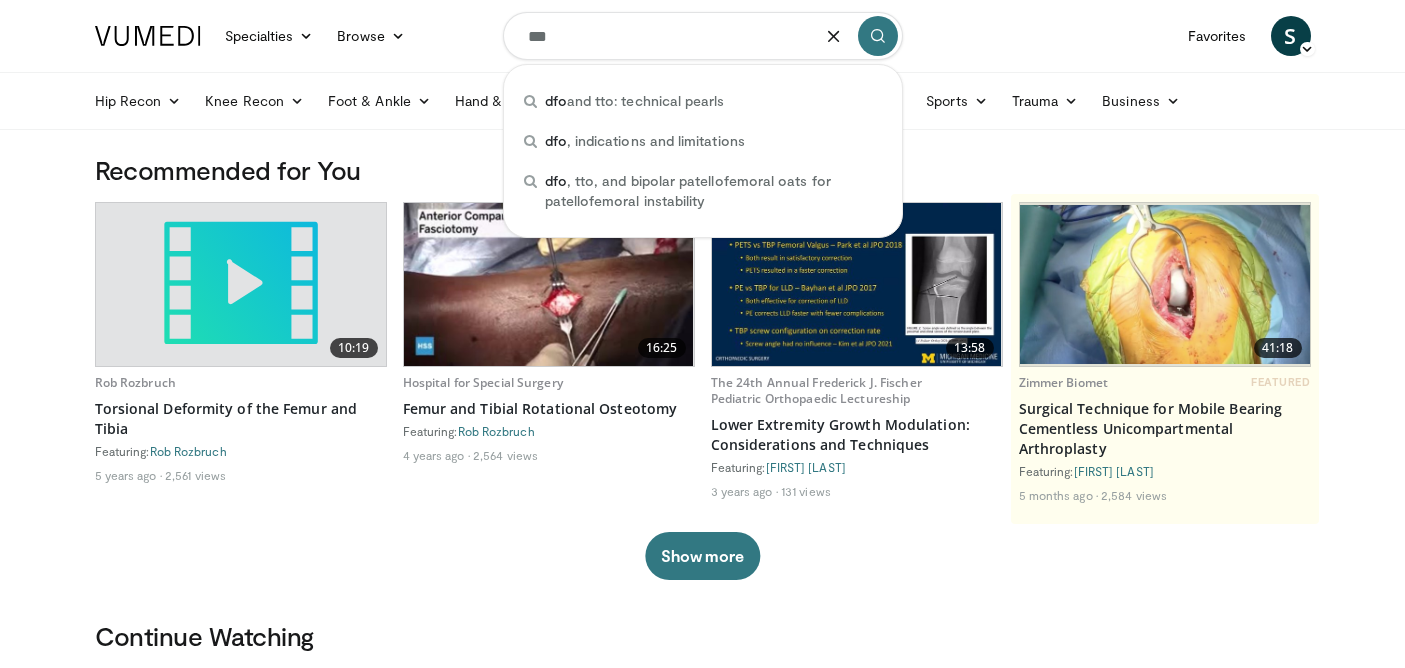 type on "***" 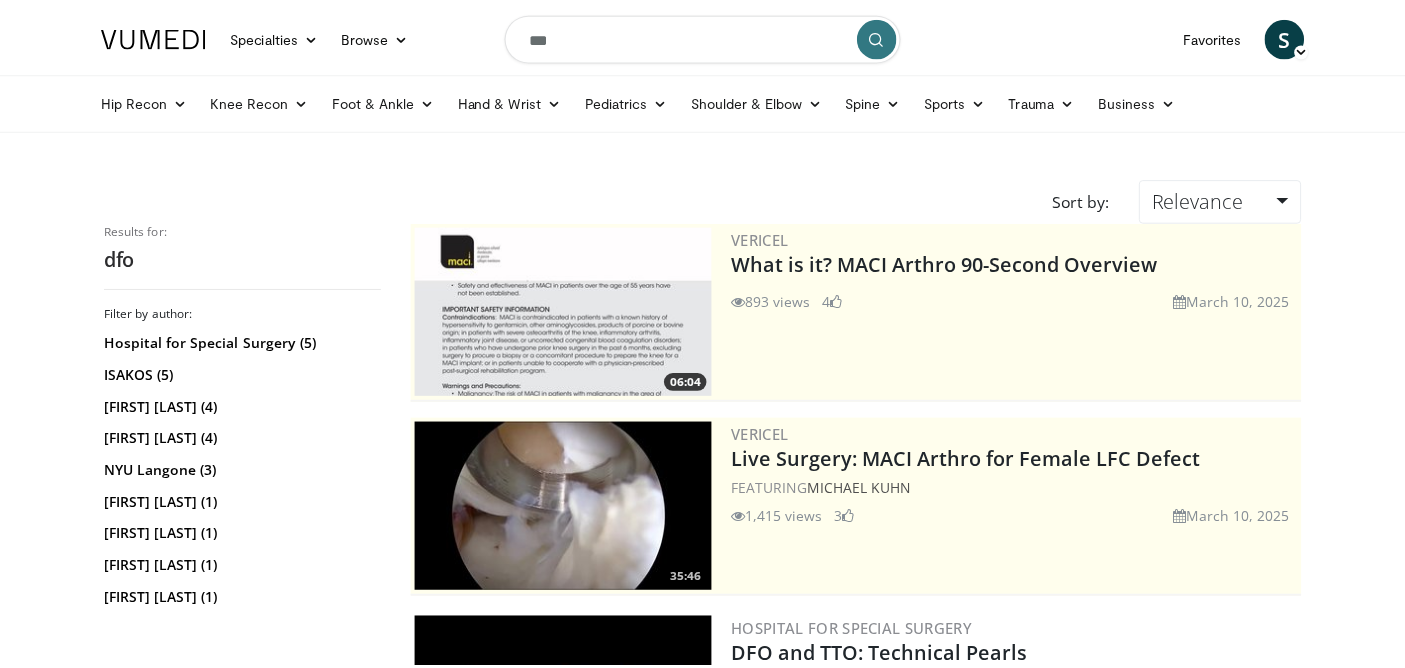 scroll, scrollTop: 0, scrollLeft: 0, axis: both 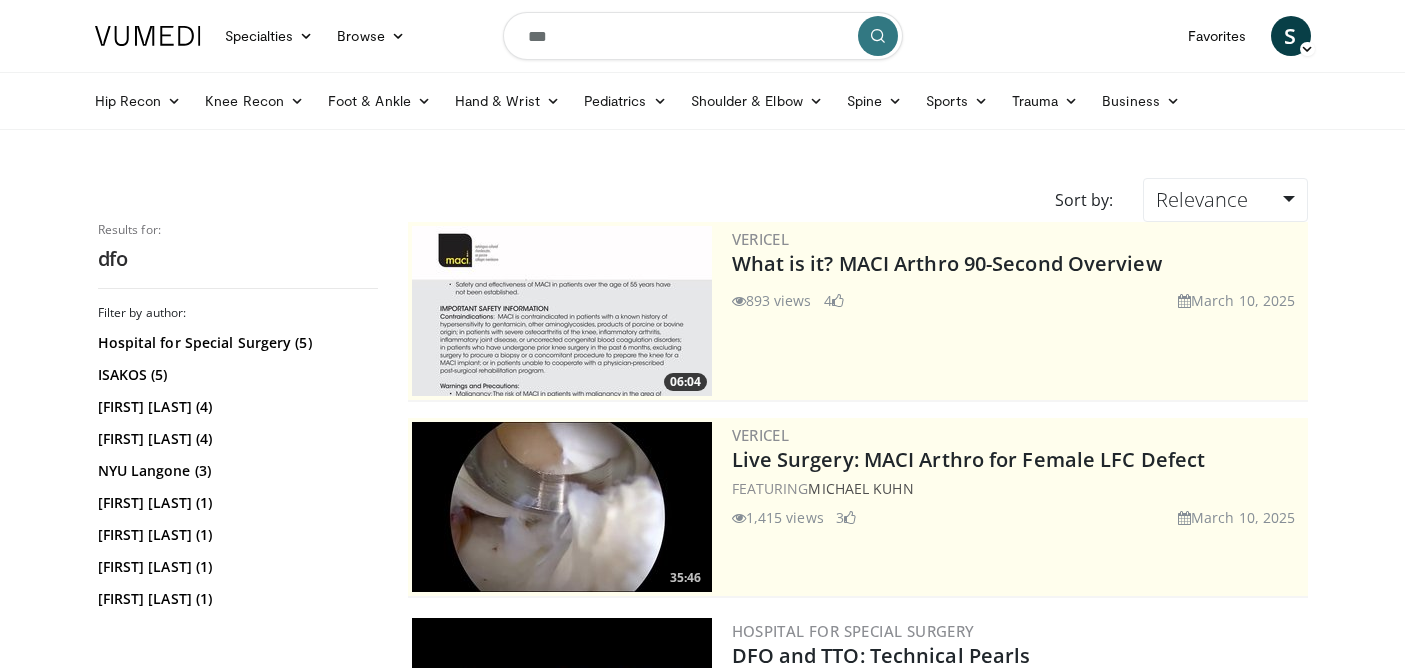 click on "***" at bounding box center (703, 36) 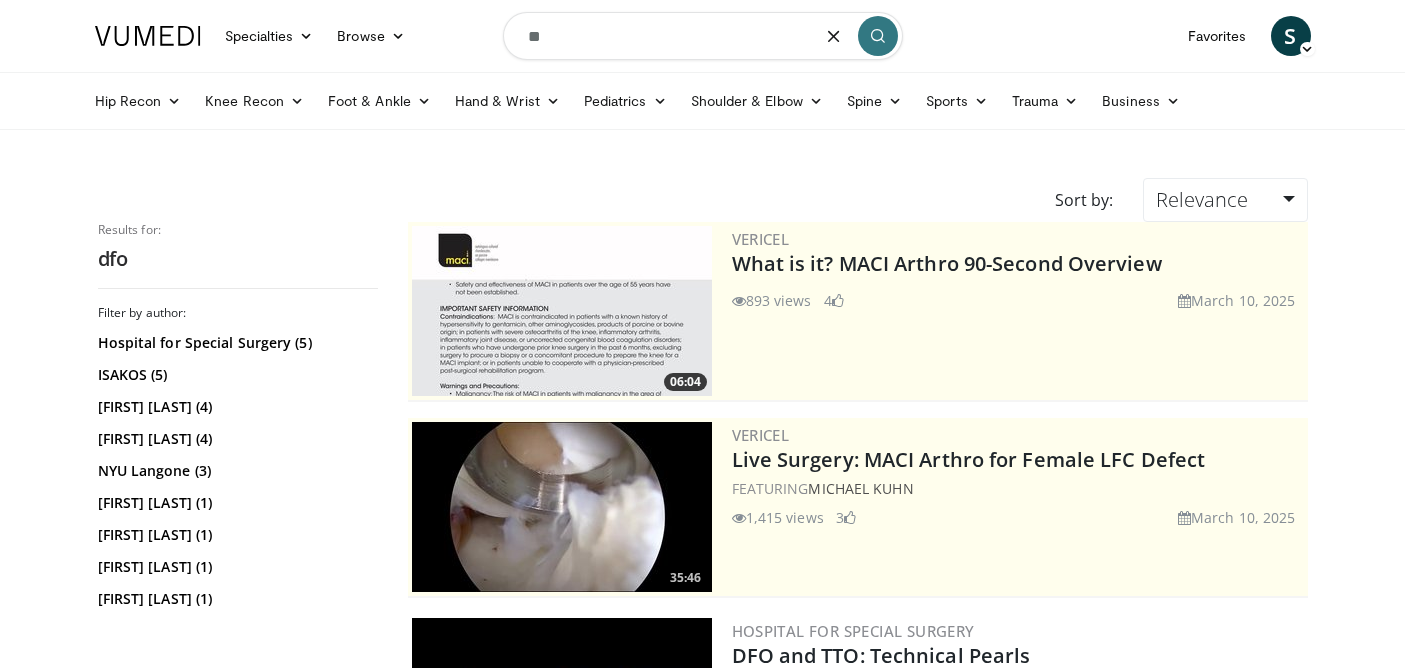 type on "*" 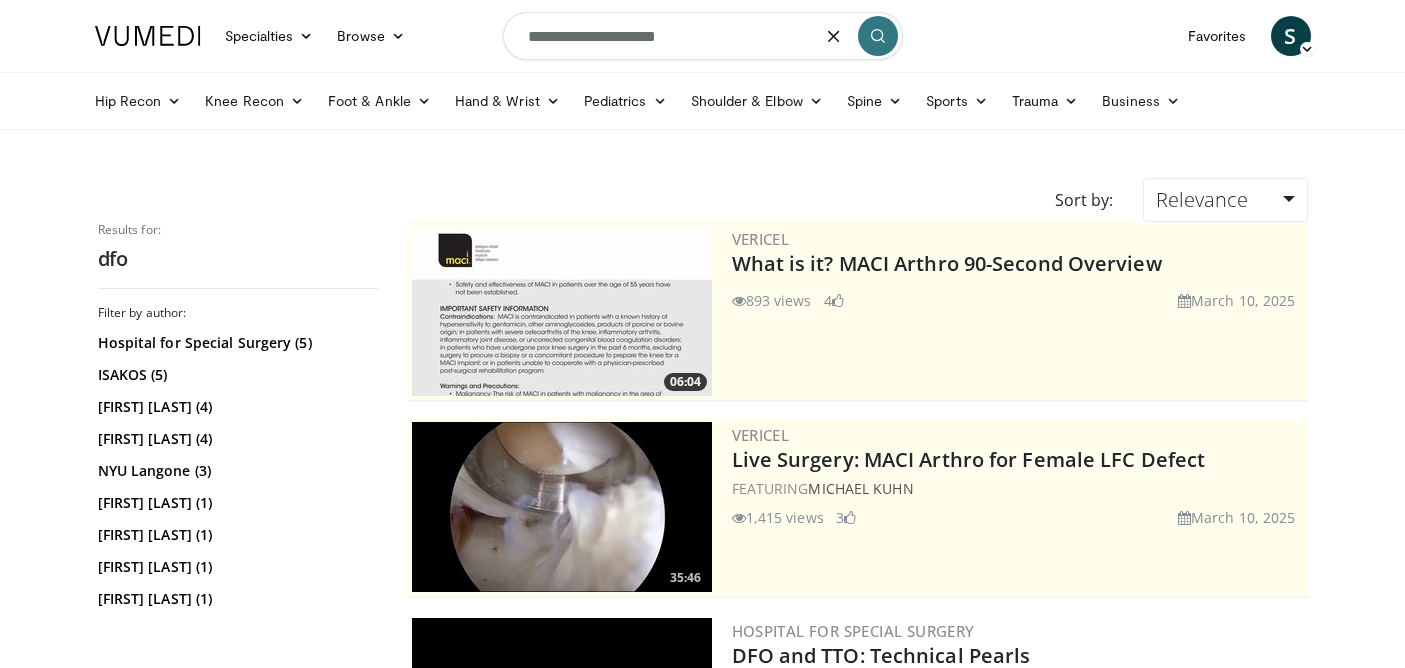 type on "**********" 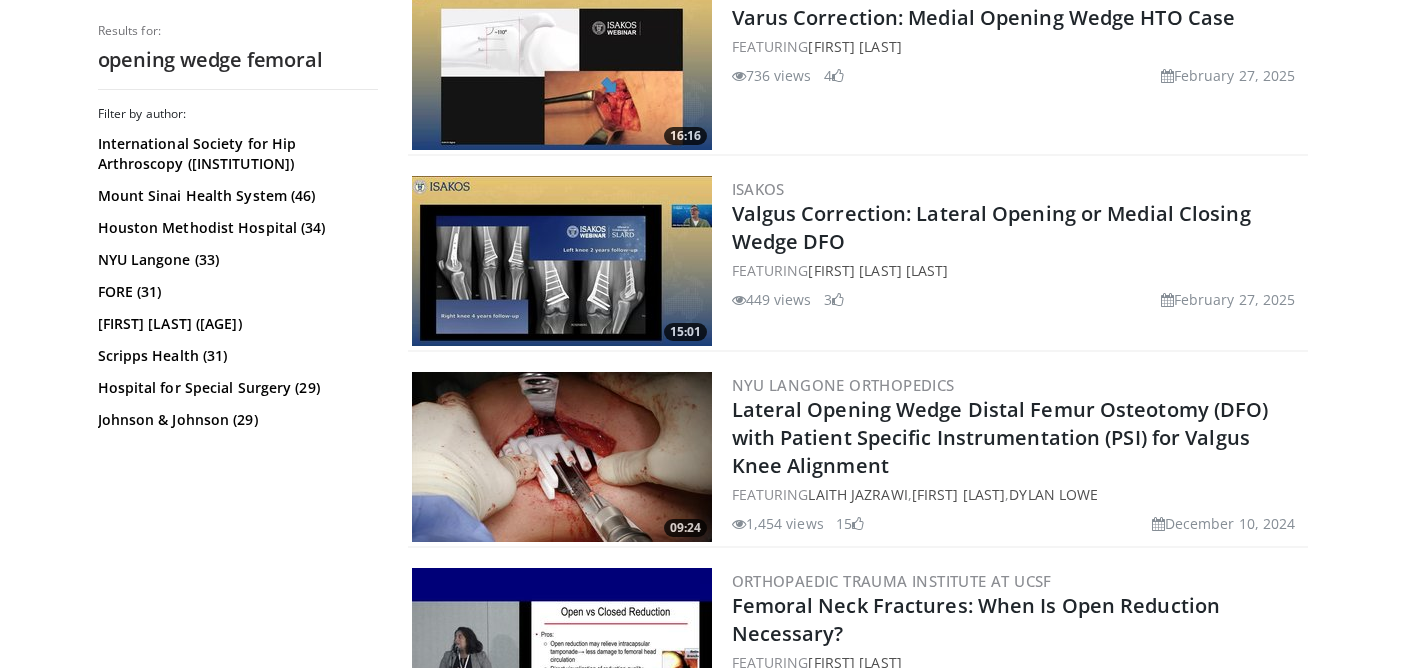 scroll, scrollTop: 638, scrollLeft: 0, axis: vertical 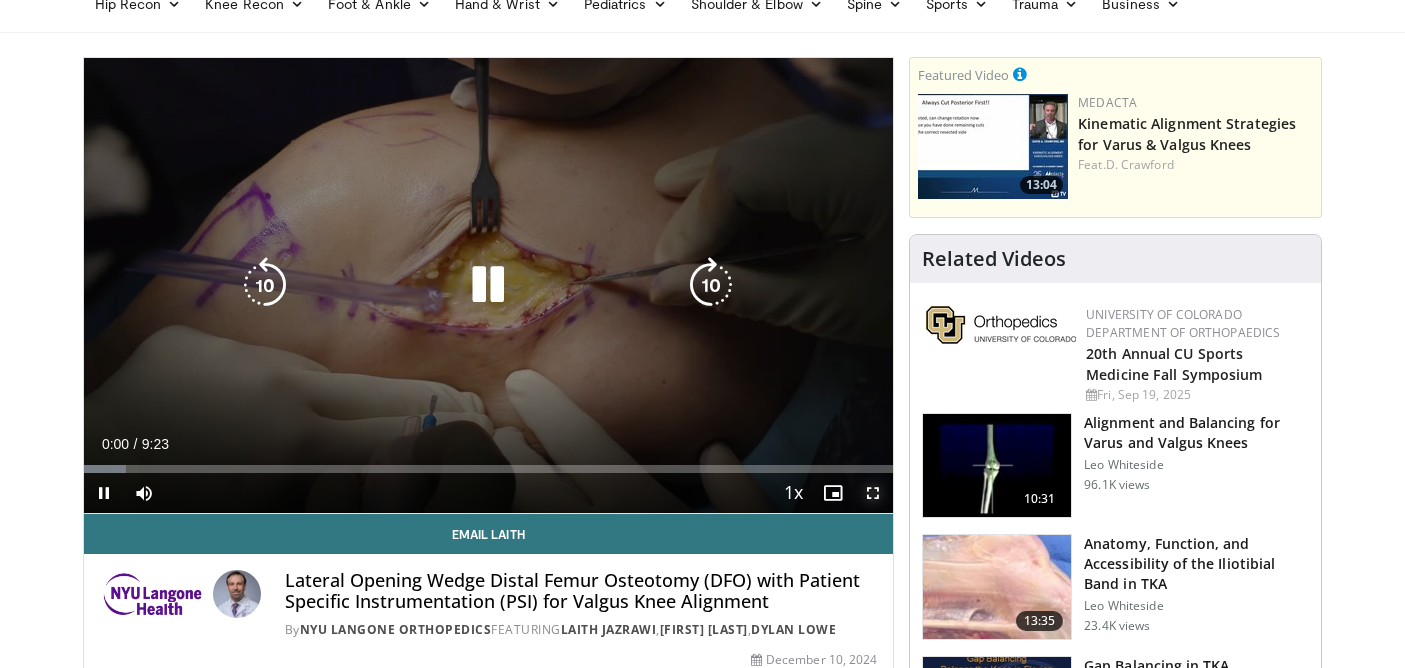 click at bounding box center (873, 493) 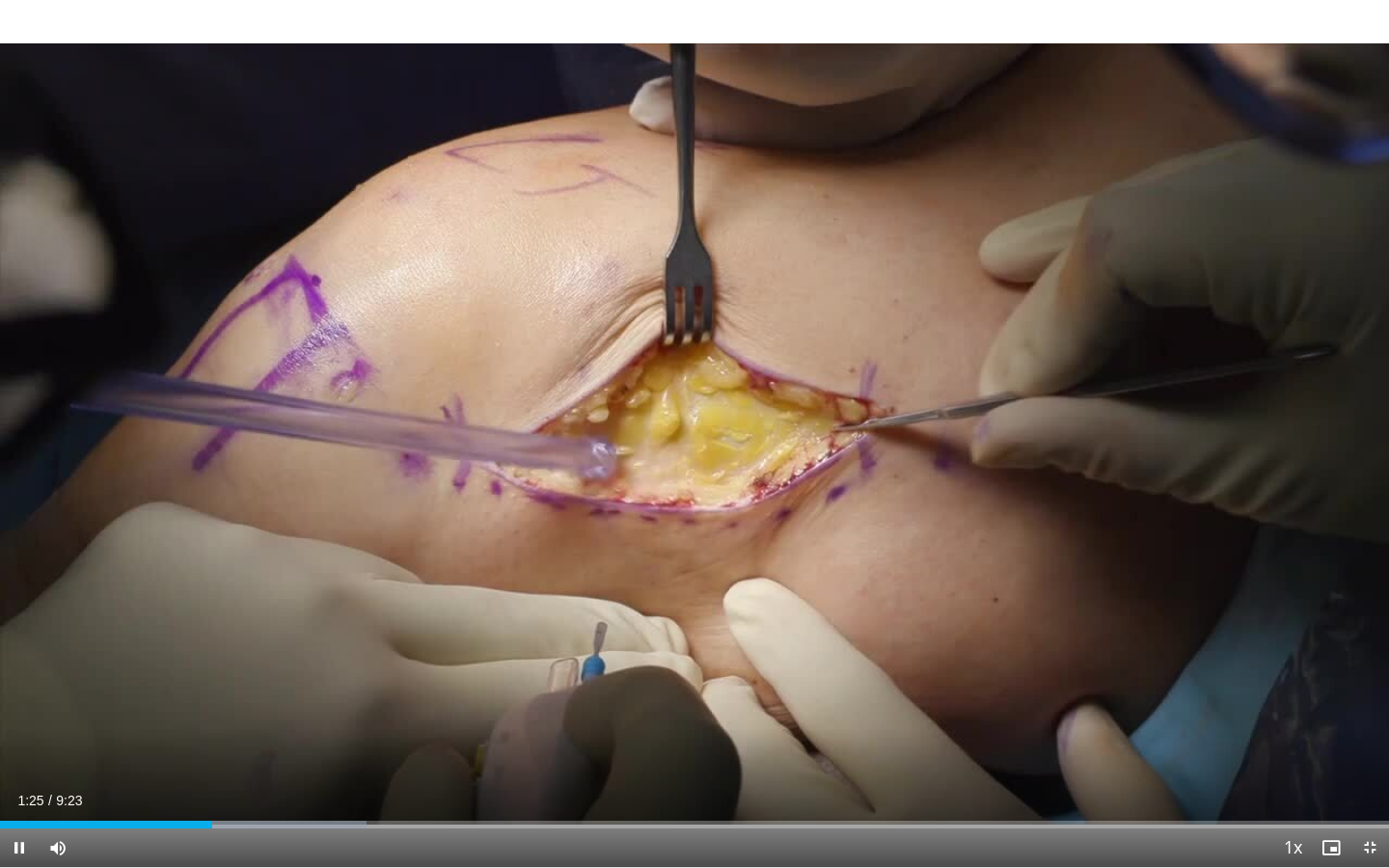 click on "Current Time  1:25 / Duration  9:23 Pause Skip Backward Skip Forward Mute Loaded :  26.40% 1:25 1:31 Stream Type  LIVE Seek to live, currently behind live LIVE   1x Playback Rate 0.5x 0.75x 1x , selected 1.25x 1.5x 1.75x 2x Chapters Chapters Descriptions descriptions off , selected Captions captions settings , opens captions settings dialog captions off , selected Audio Track en (Main) , selected Exit Fullscreen Enable picture-in-picture mode" at bounding box center [694, 848] 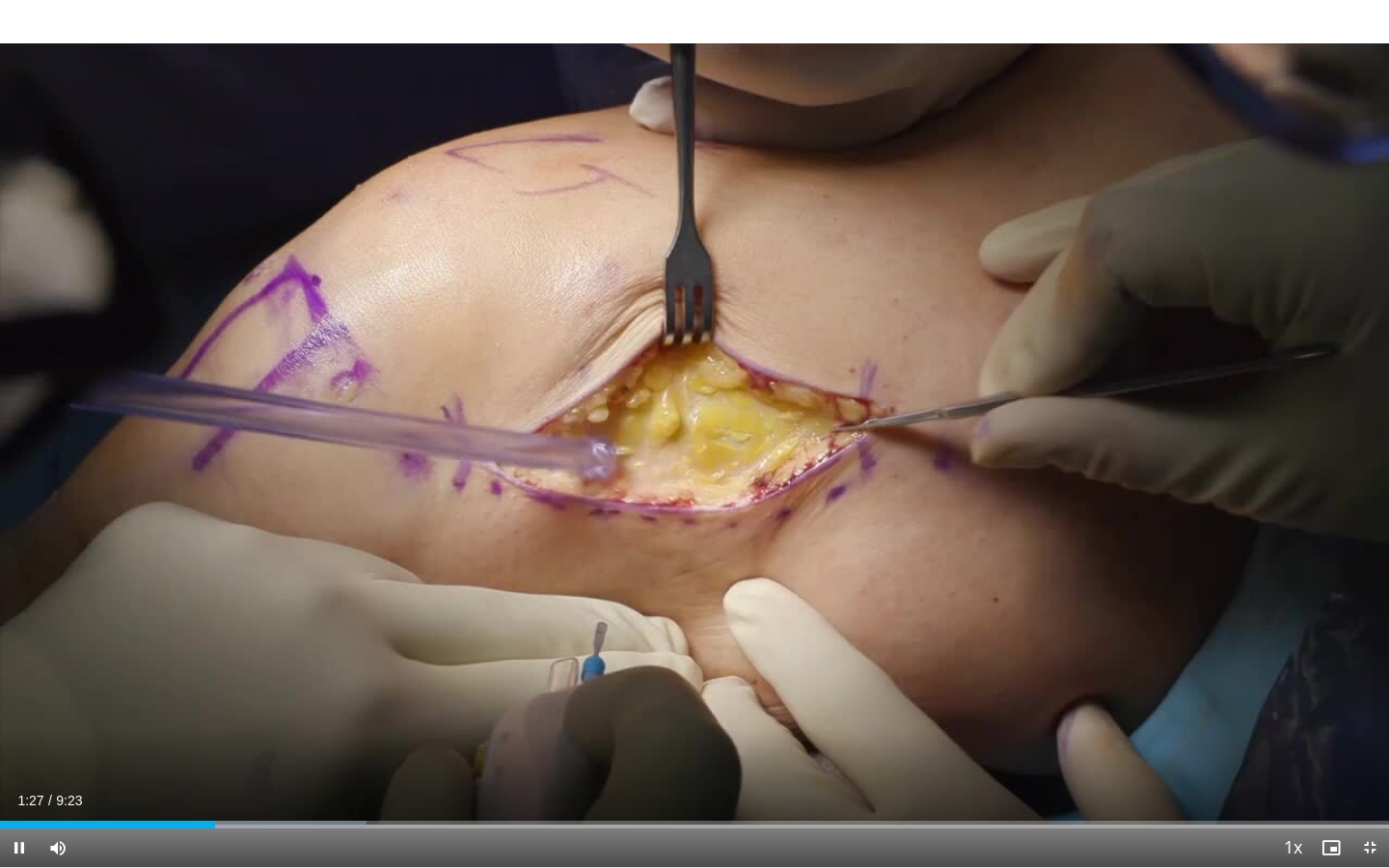 click on "Current Time  1:27 / Duration  9:23 Pause Skip Backward Skip Forward Mute Loaded :  26.40% 1:27 1:31 Stream Type  LIVE Seek to live, currently behind live LIVE   1x Playback Rate 0.5x 0.75x 1x , selected 1.25x 1.5x 1.75x 2x Chapters Chapters Descriptions descriptions off , selected Captions captions settings , opens captions settings dialog captions off , selected Audio Track en (Main) , selected Exit Fullscreen Enable picture-in-picture mode" at bounding box center (694, 848) 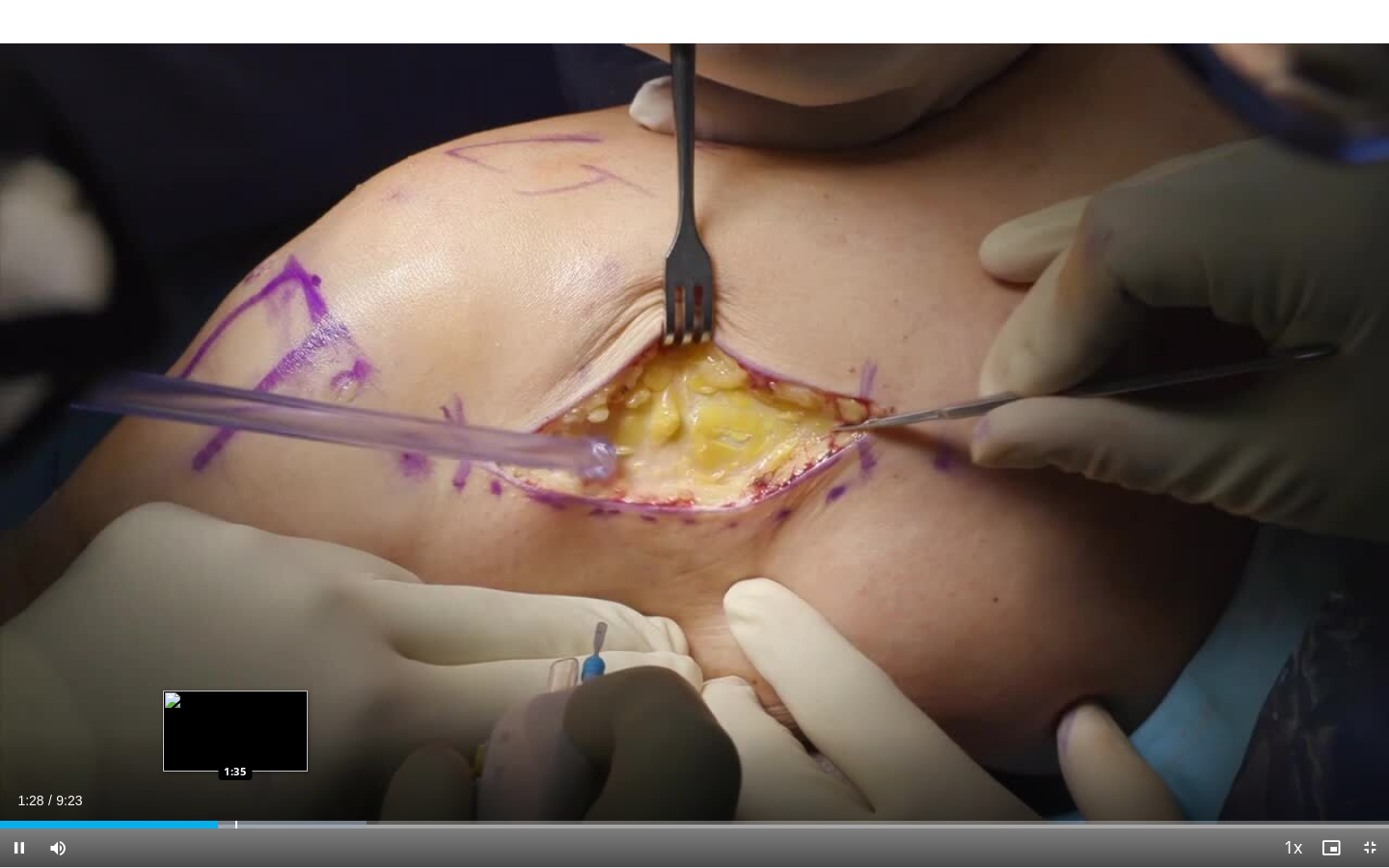 click at bounding box center (236, 825) 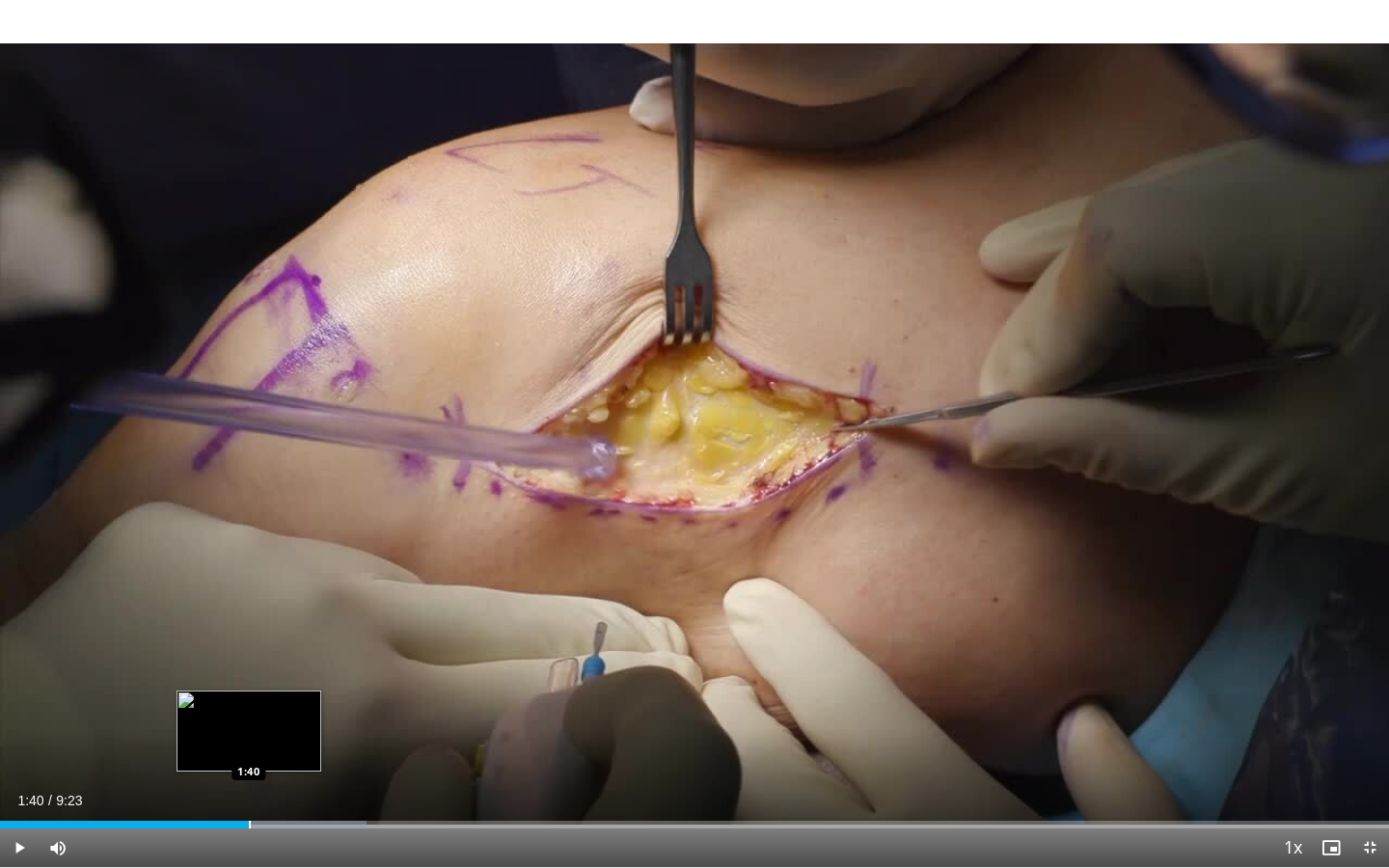 click at bounding box center (250, 825) 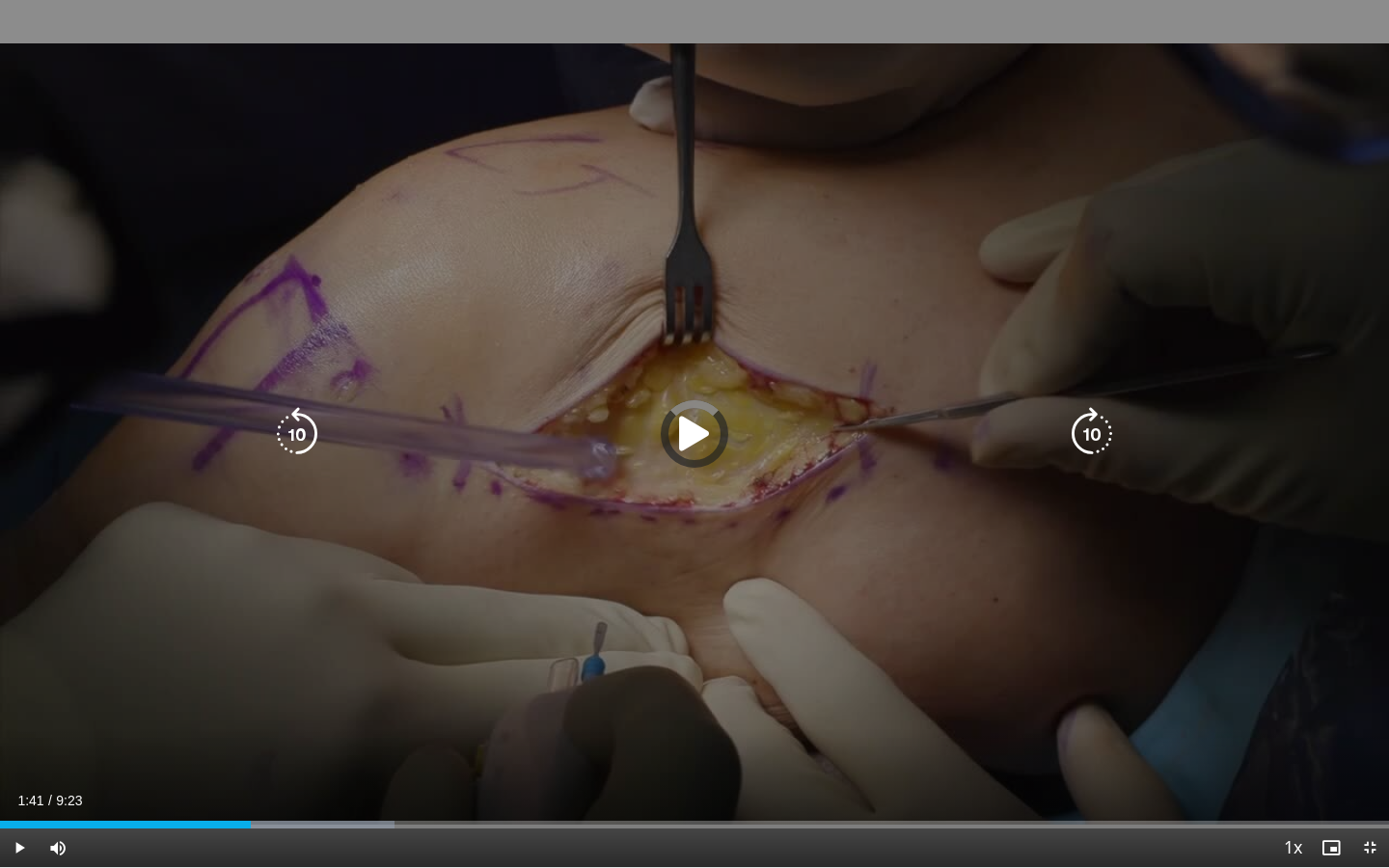 click at bounding box center [0, 0] 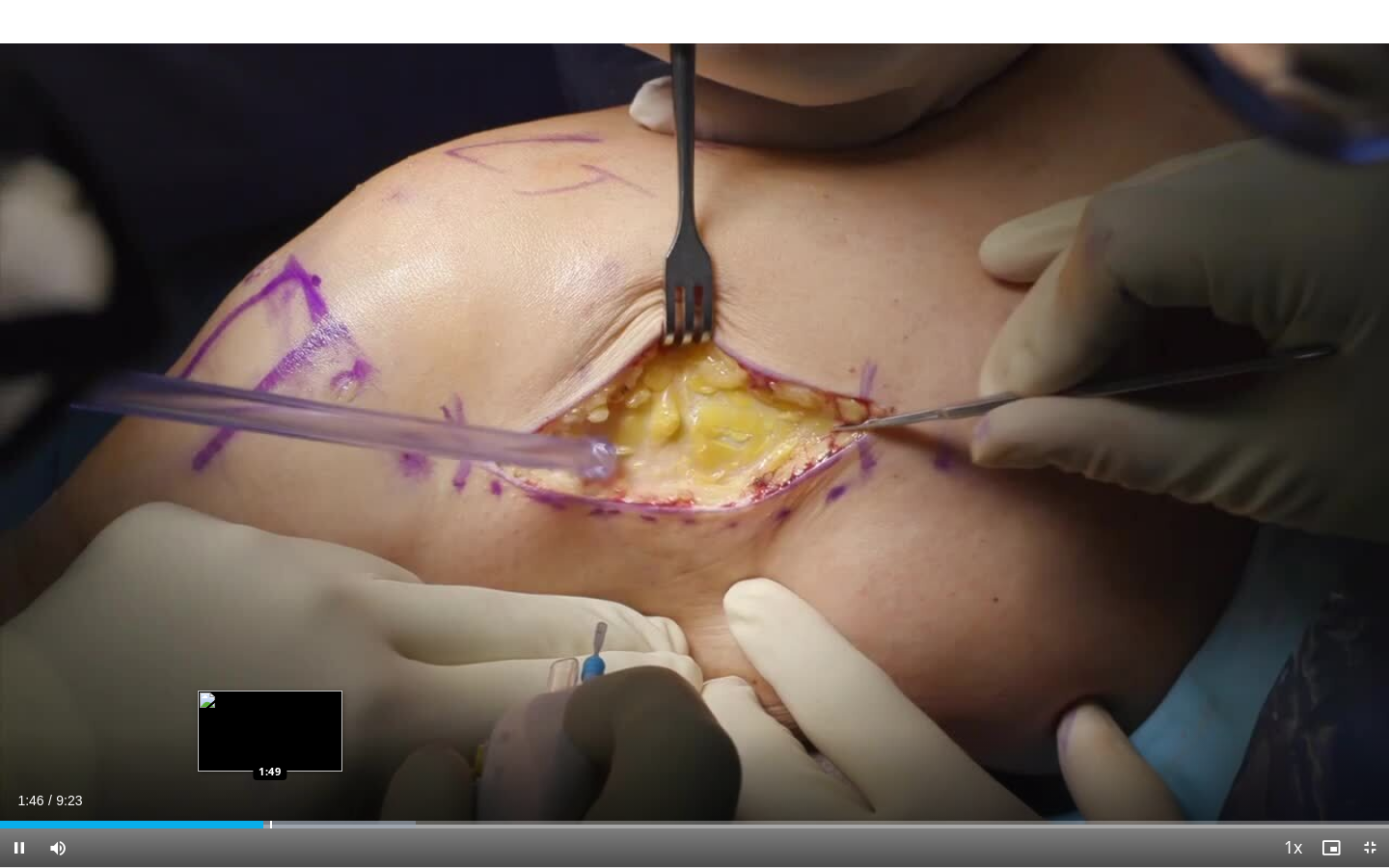 click at bounding box center [271, 825] 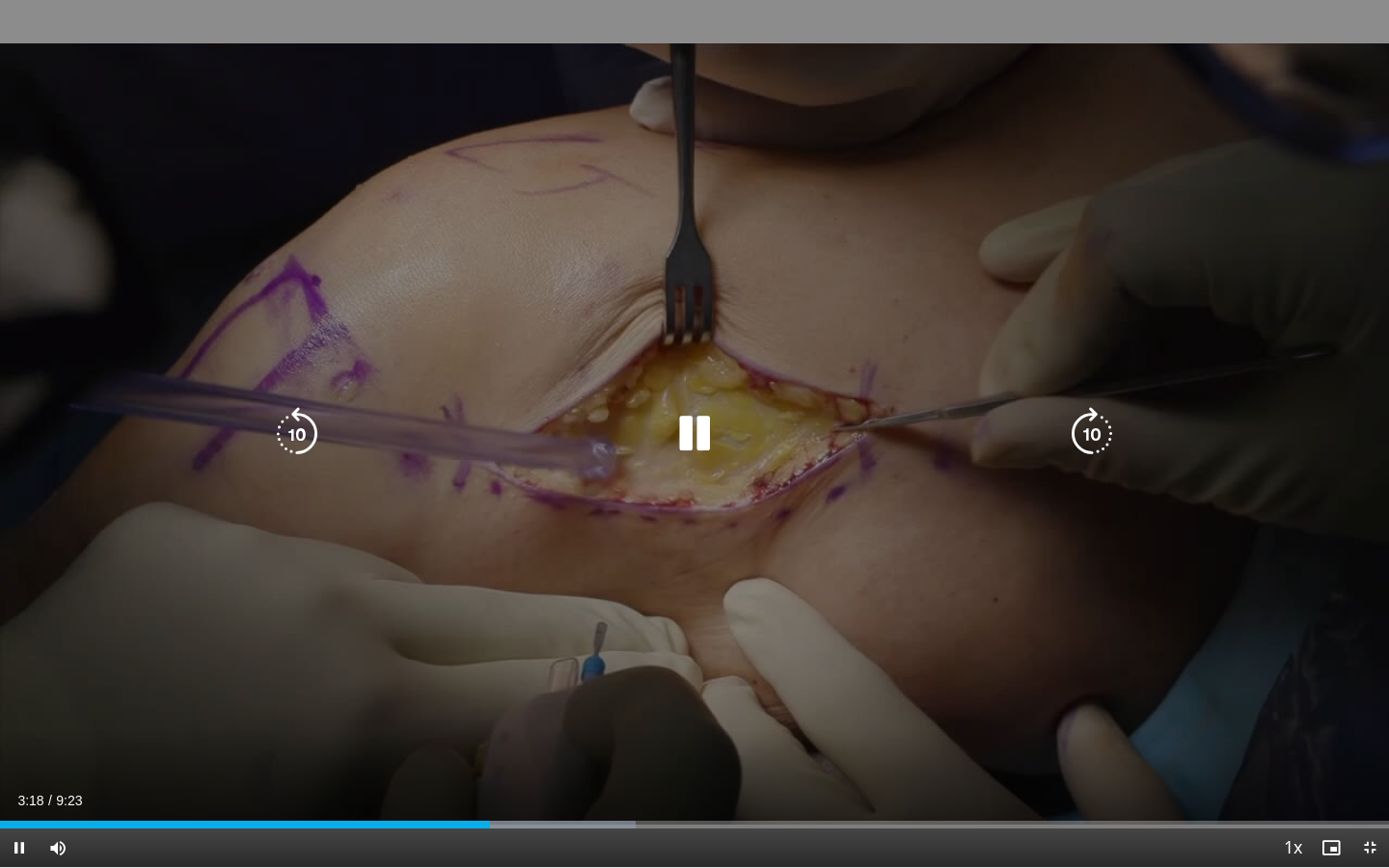 click at bounding box center (694, 434) 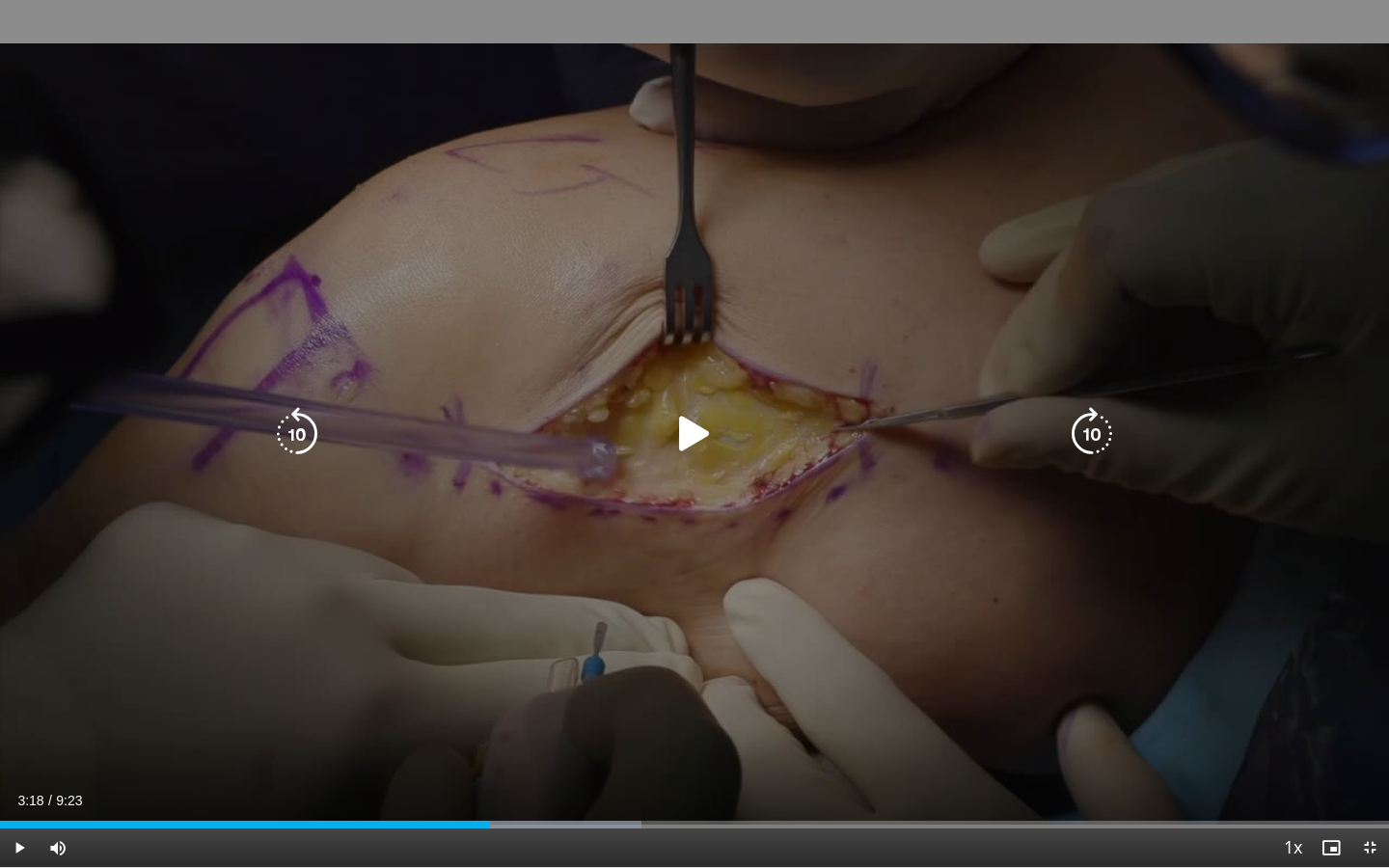 click at bounding box center (694, 434) 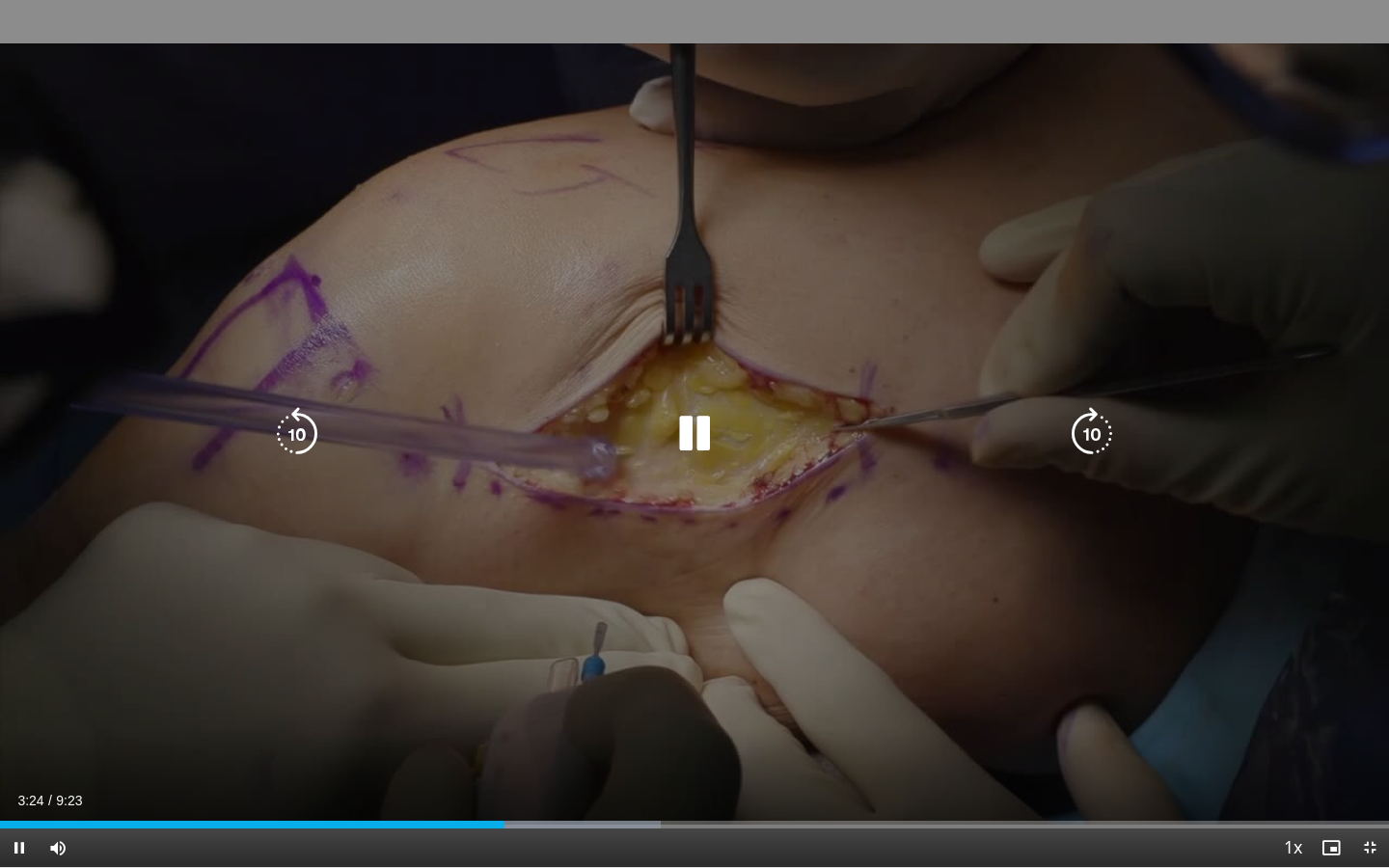 click at bounding box center [694, 434] 